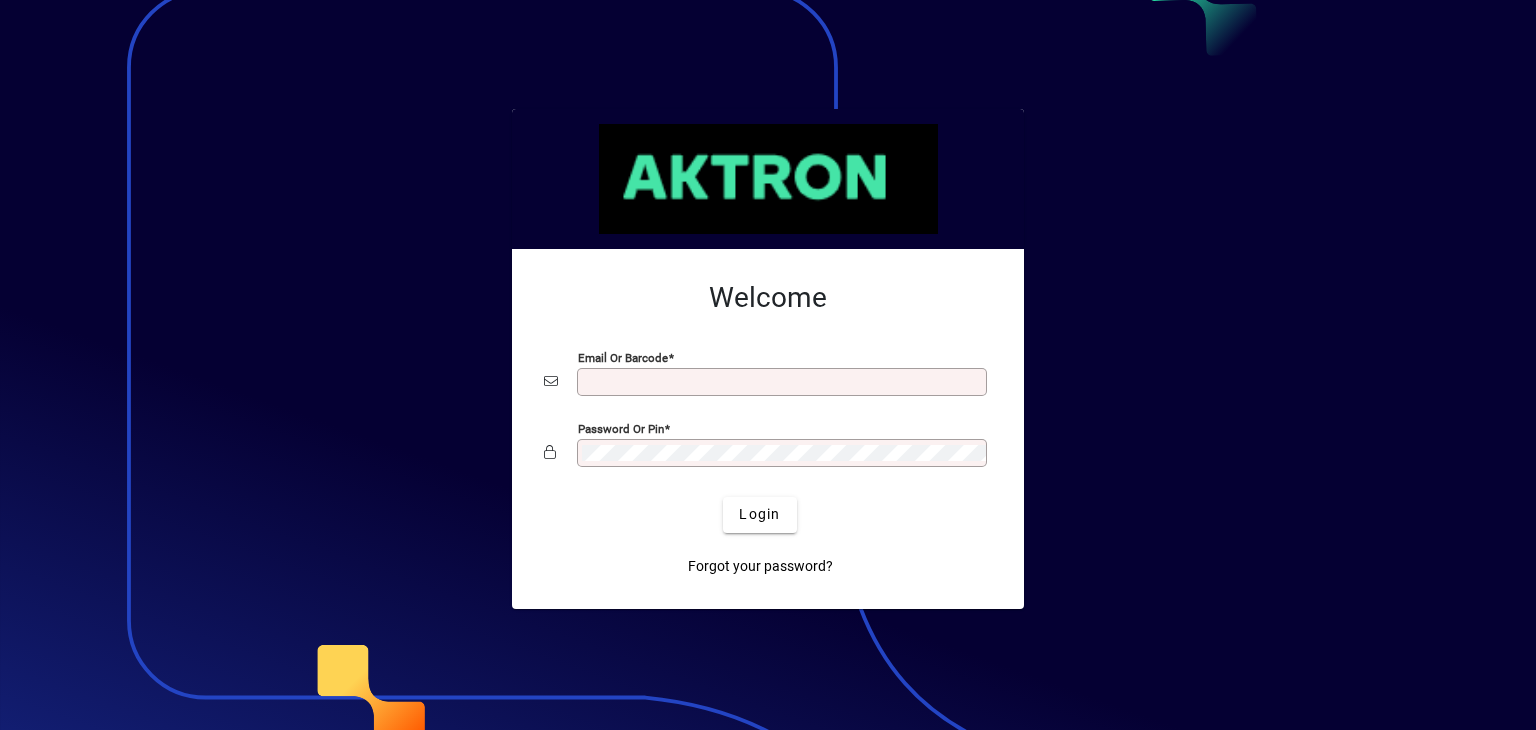 scroll, scrollTop: 0, scrollLeft: 0, axis: both 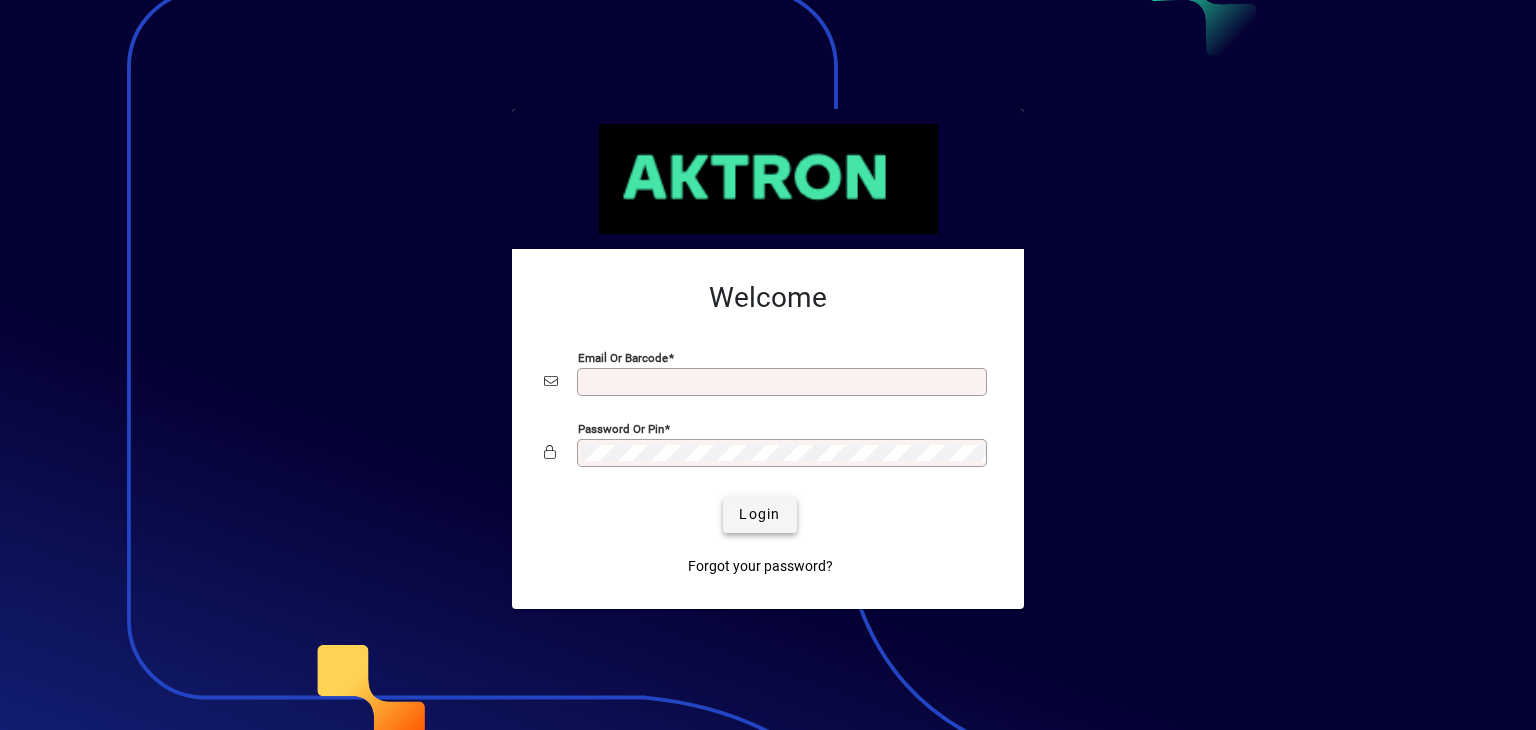 type on "**********" 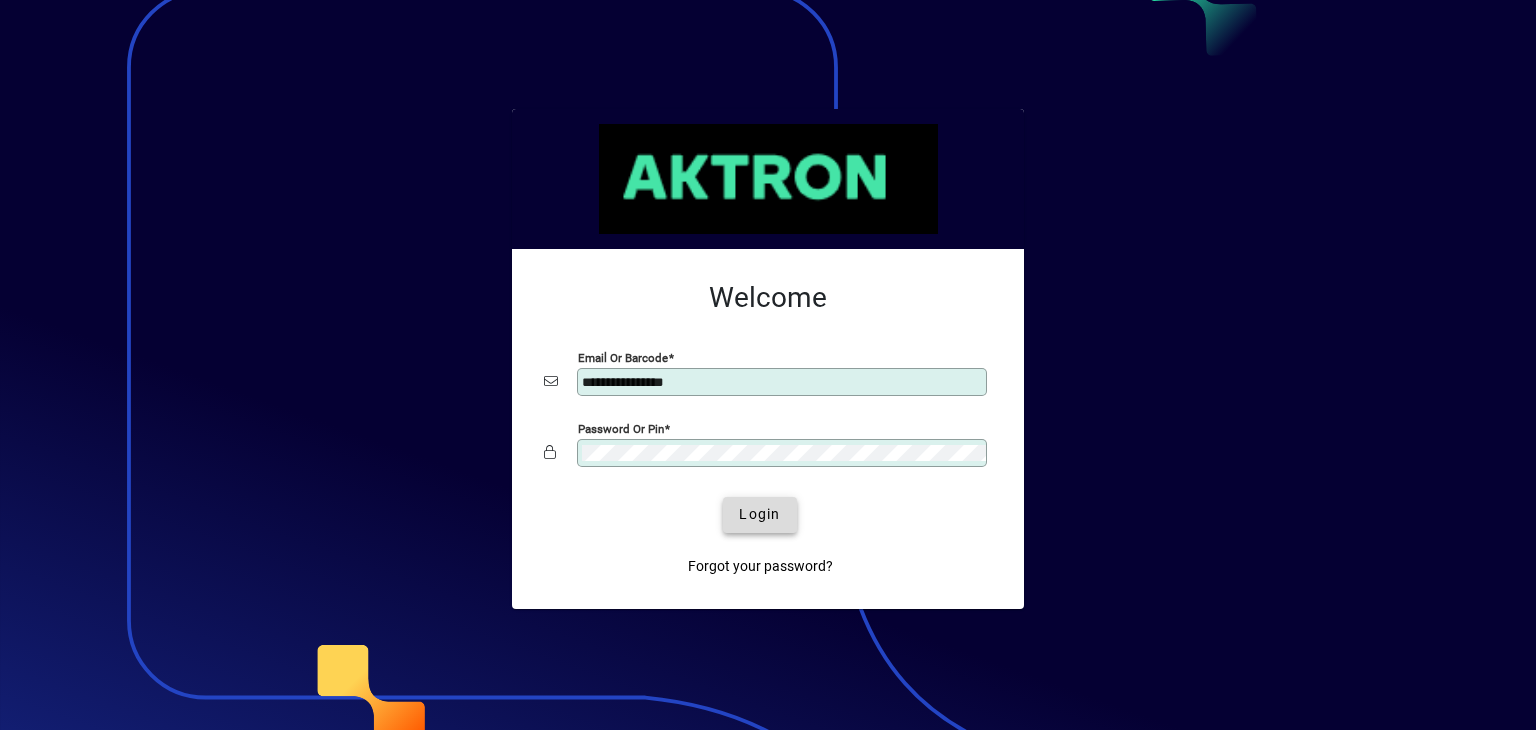 click on "Login" 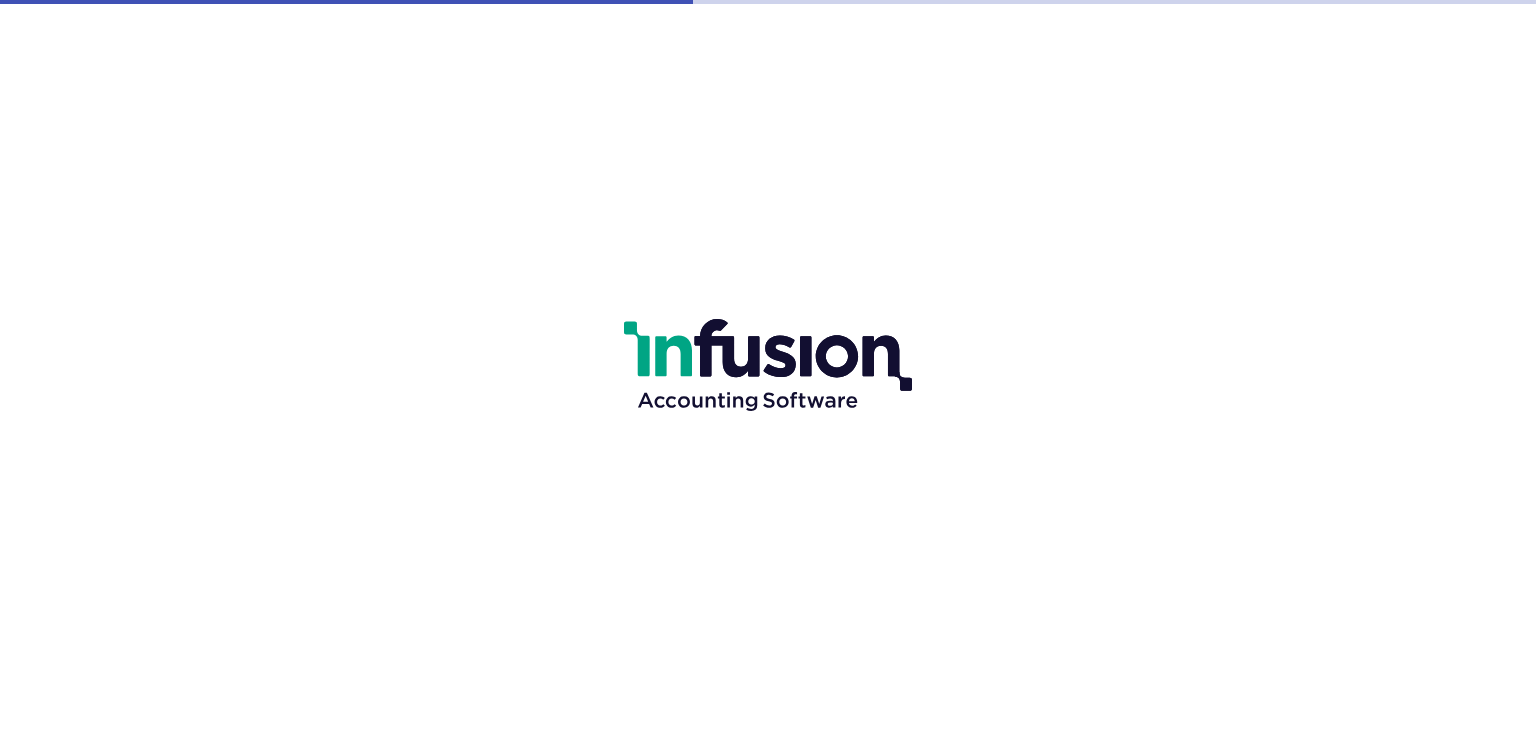 scroll, scrollTop: 0, scrollLeft: 0, axis: both 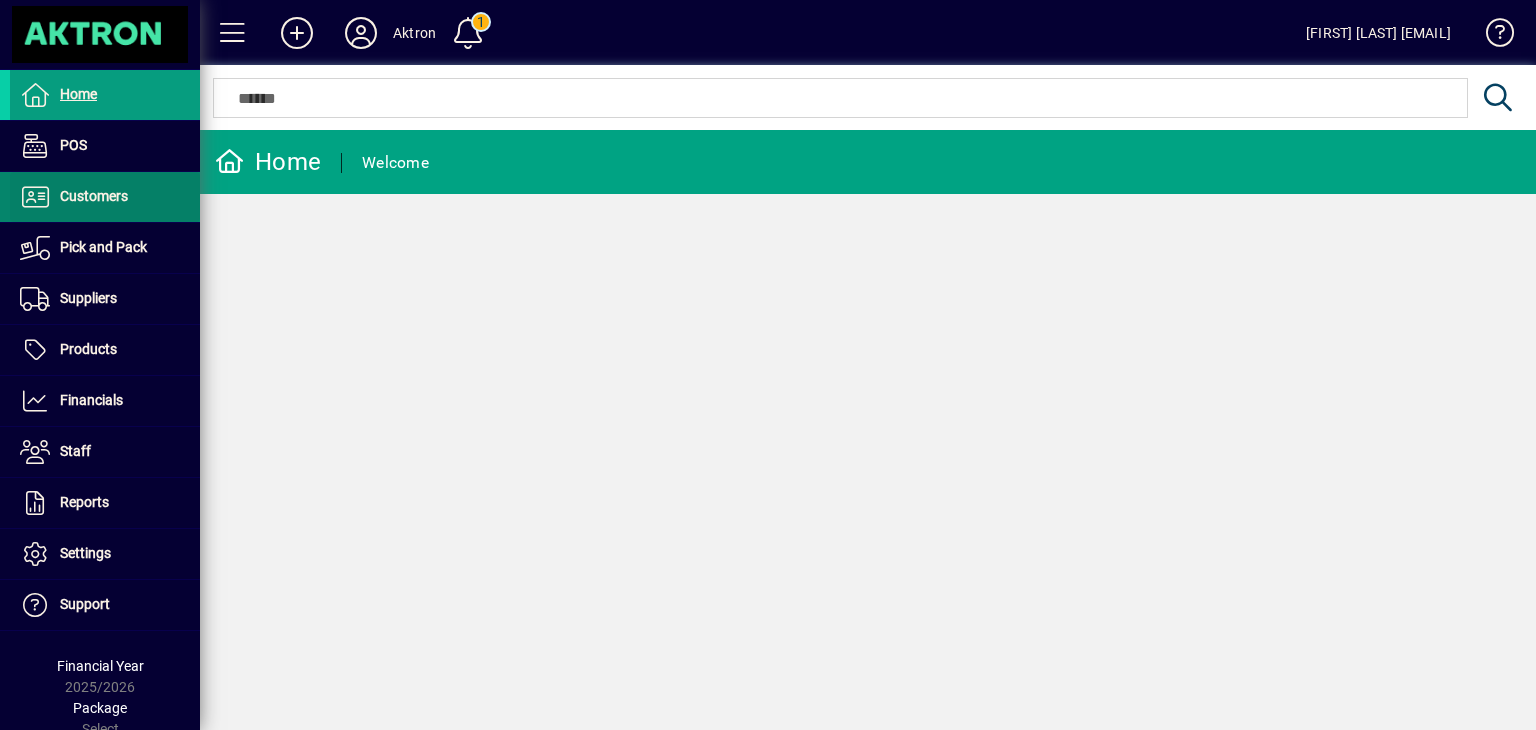 click on "Customers" at bounding box center (94, 196) 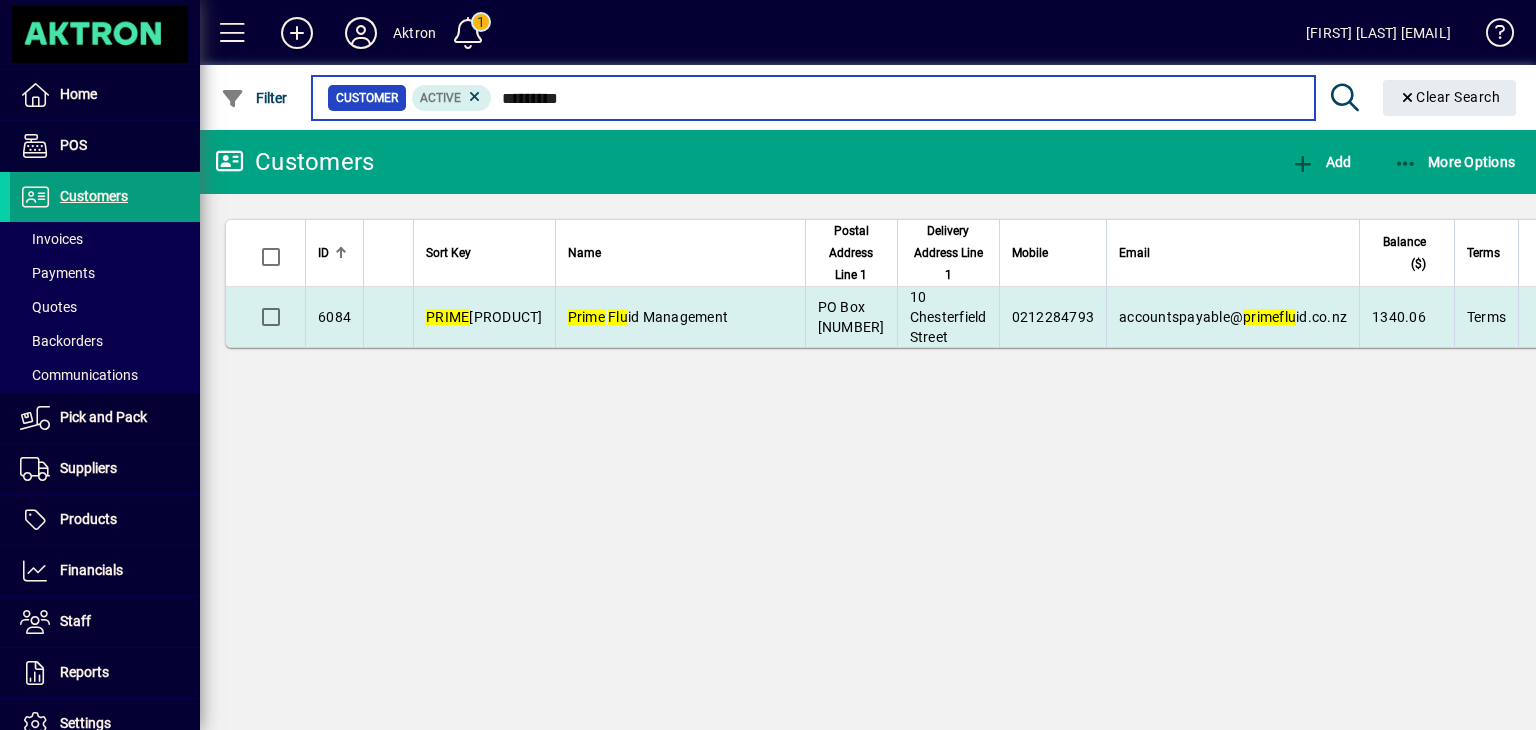 type on "*********" 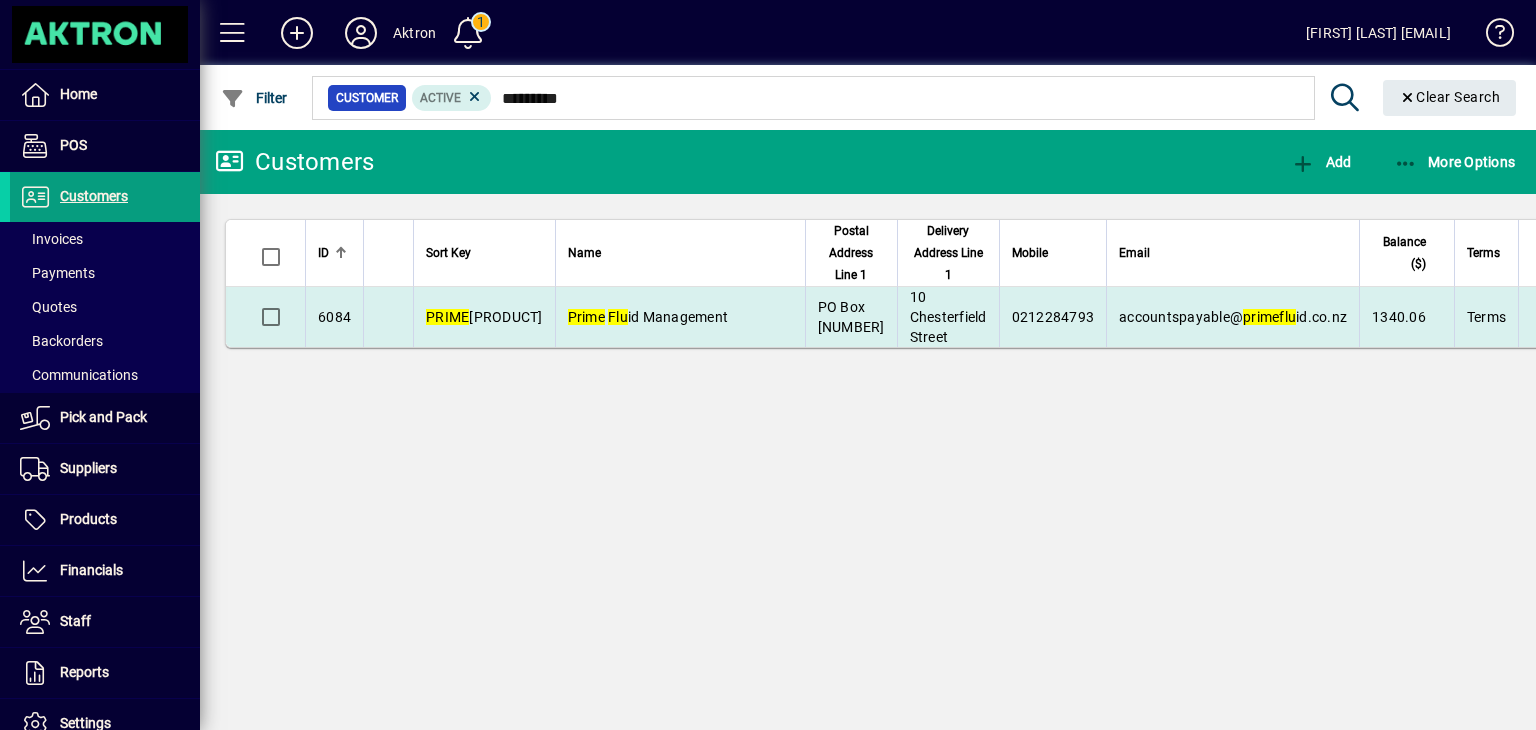 click on "Flu" at bounding box center (618, 317) 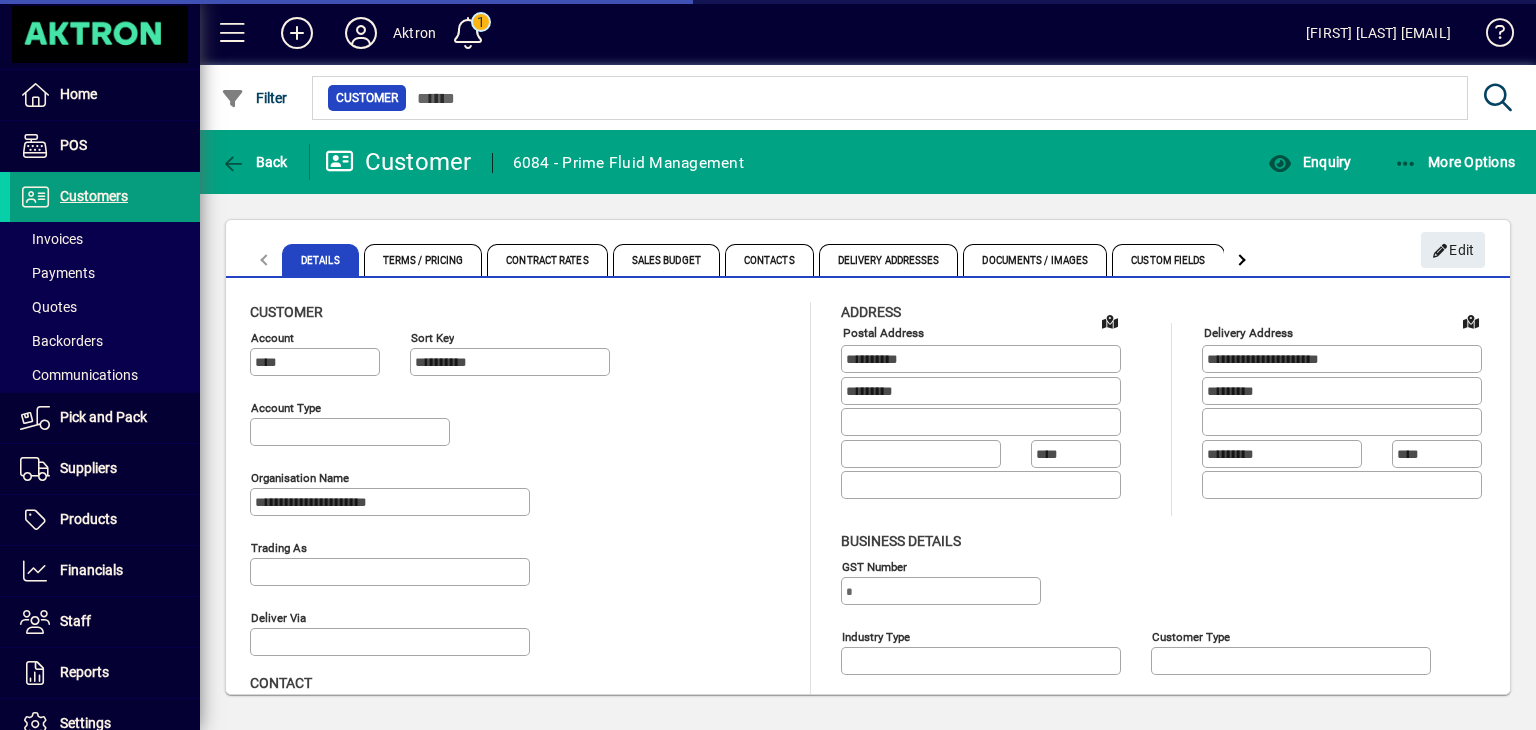 type on "**********" 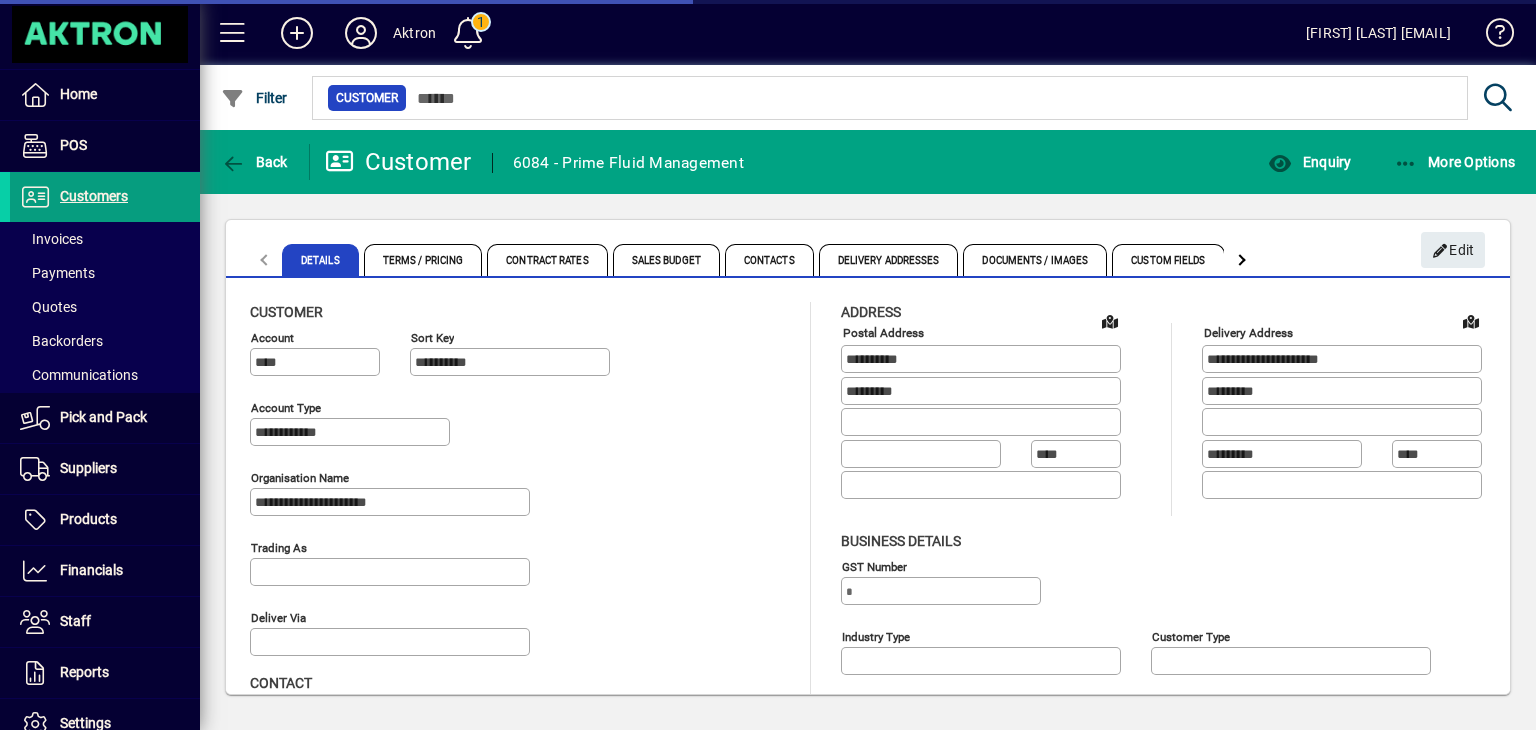 type on "**********" 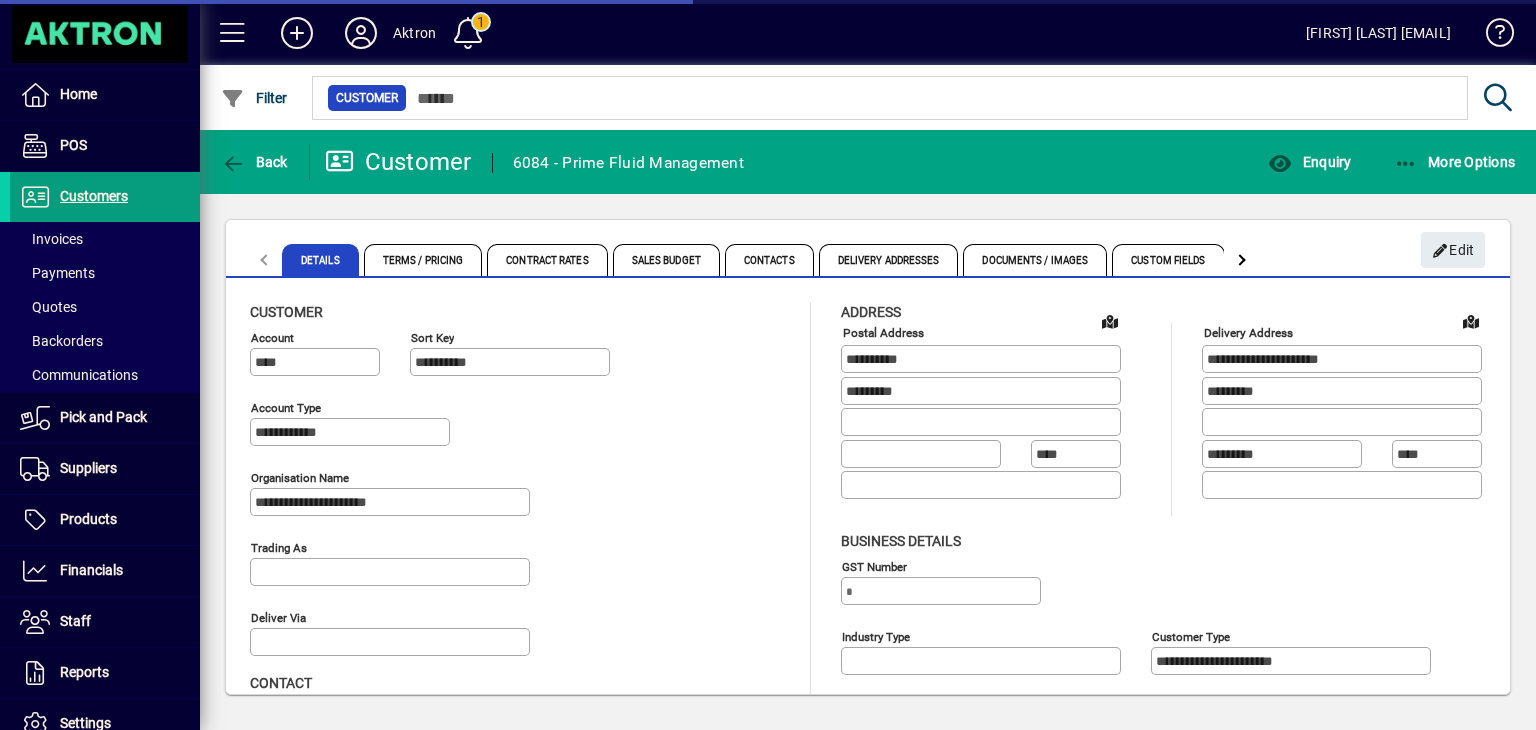 type on "**********" 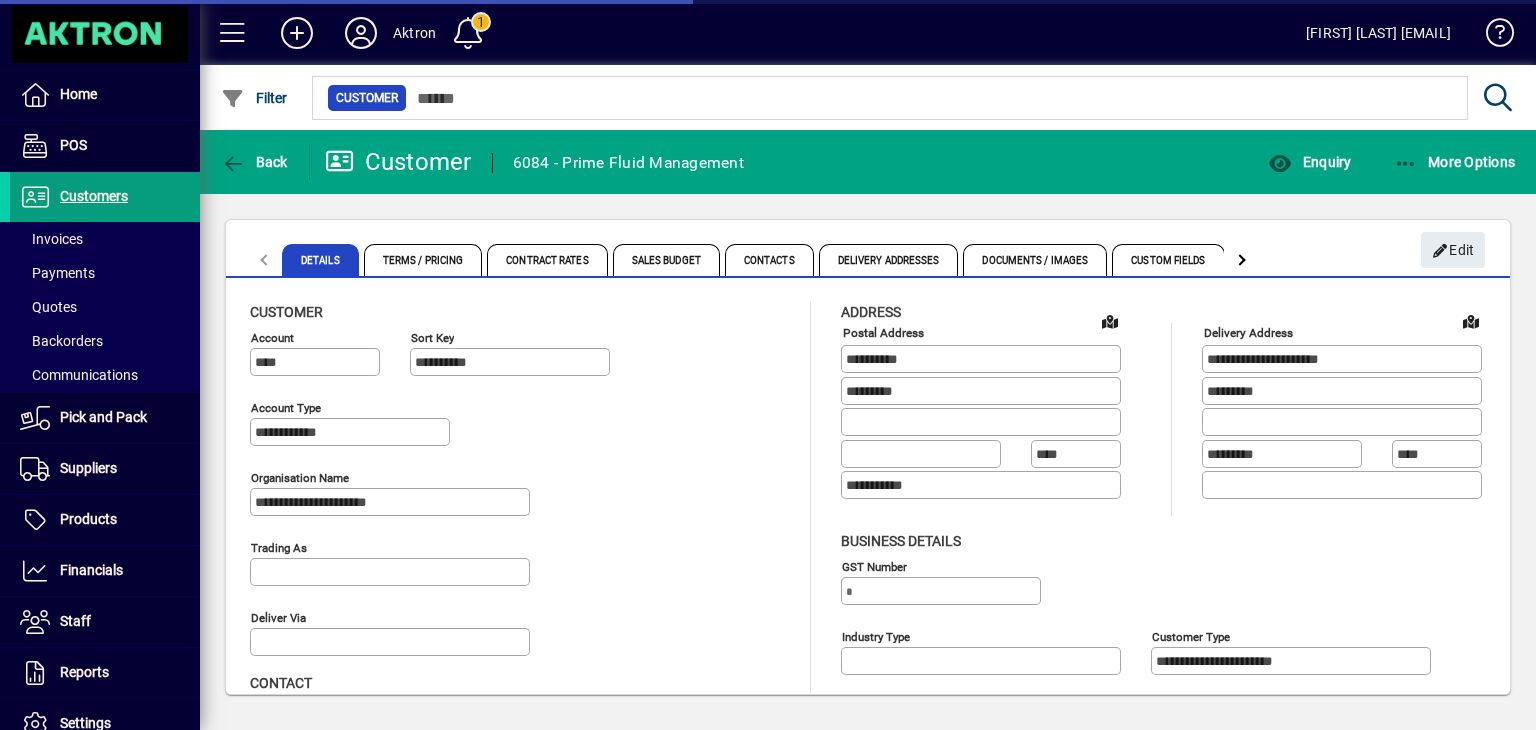 type on "**********" 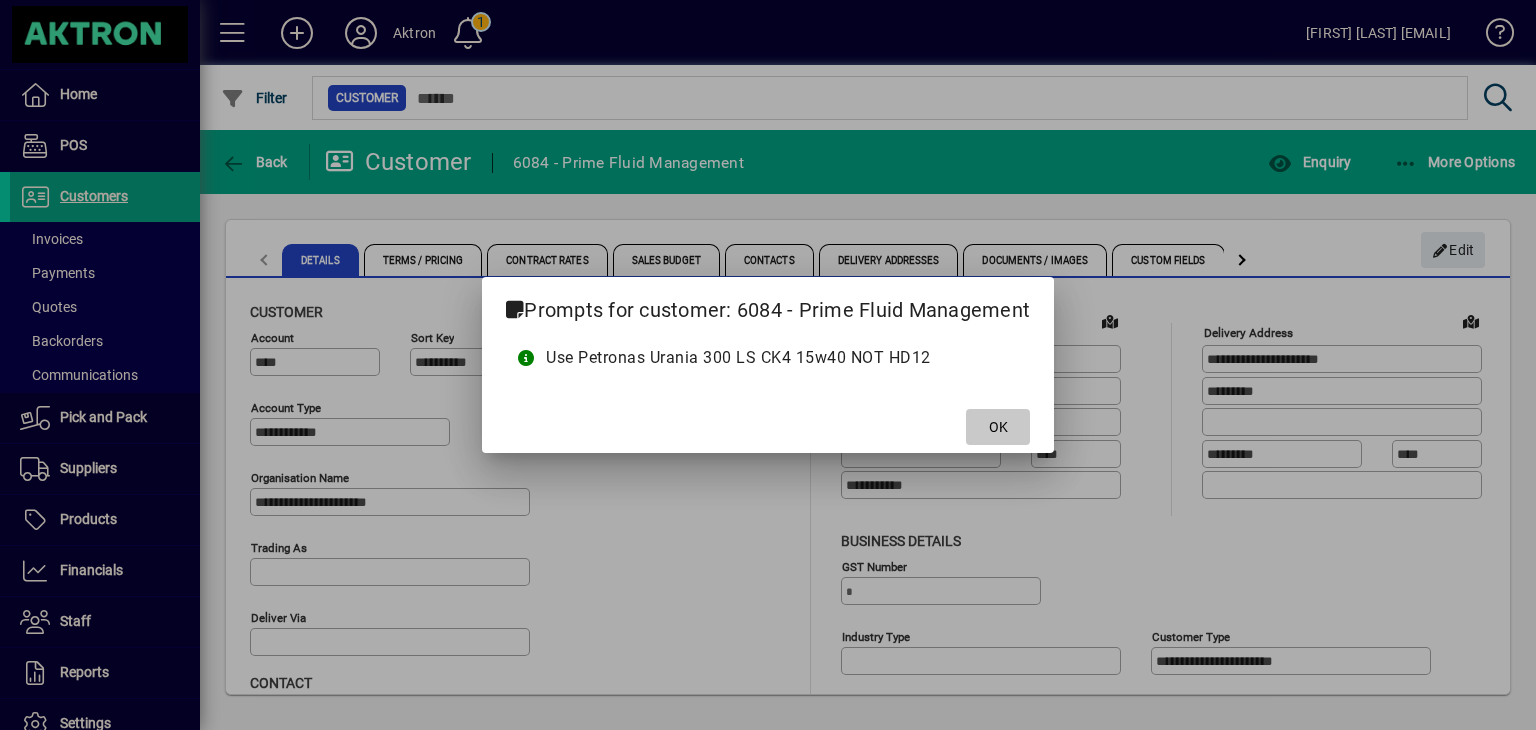 click 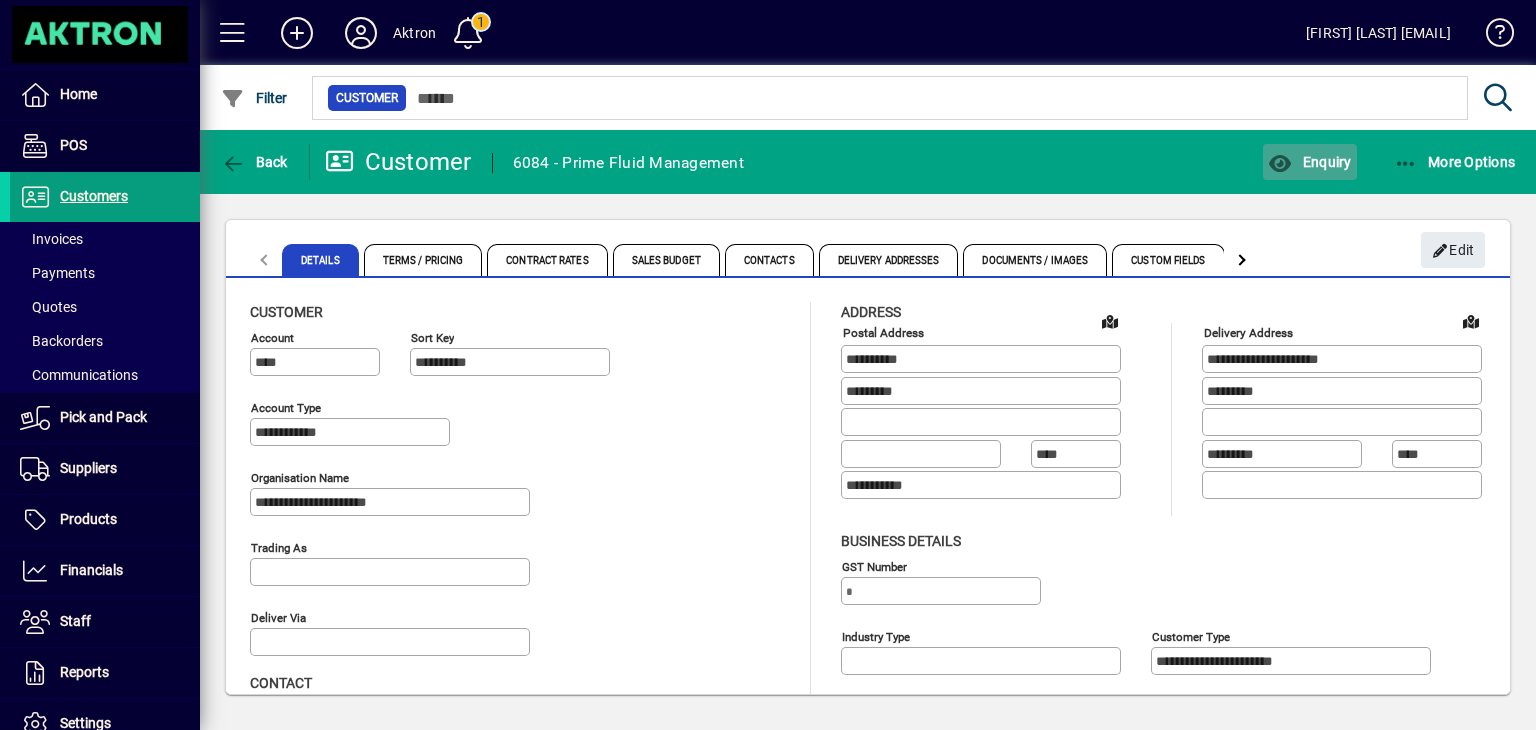 click on "Enquiry" 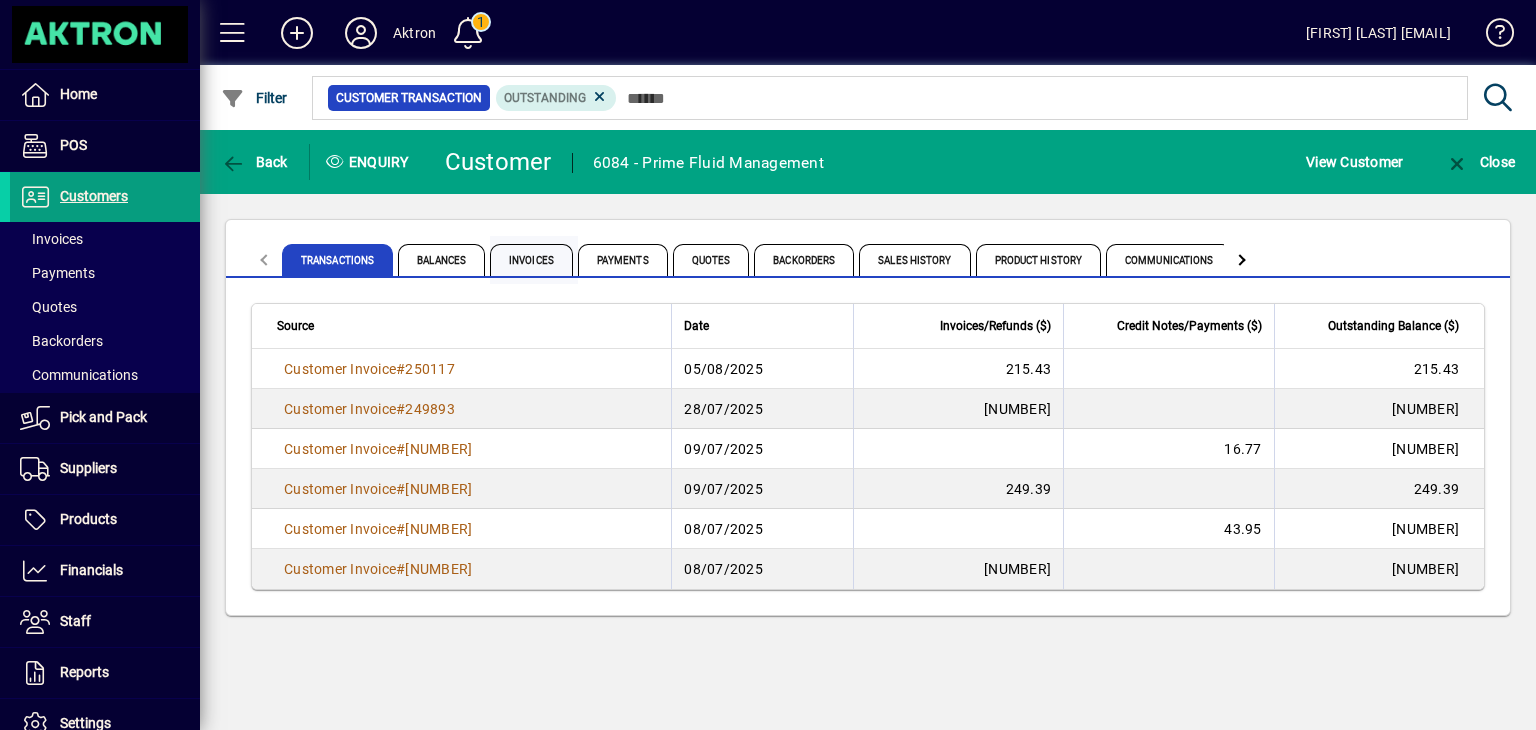 click on "Invoices" at bounding box center [531, 260] 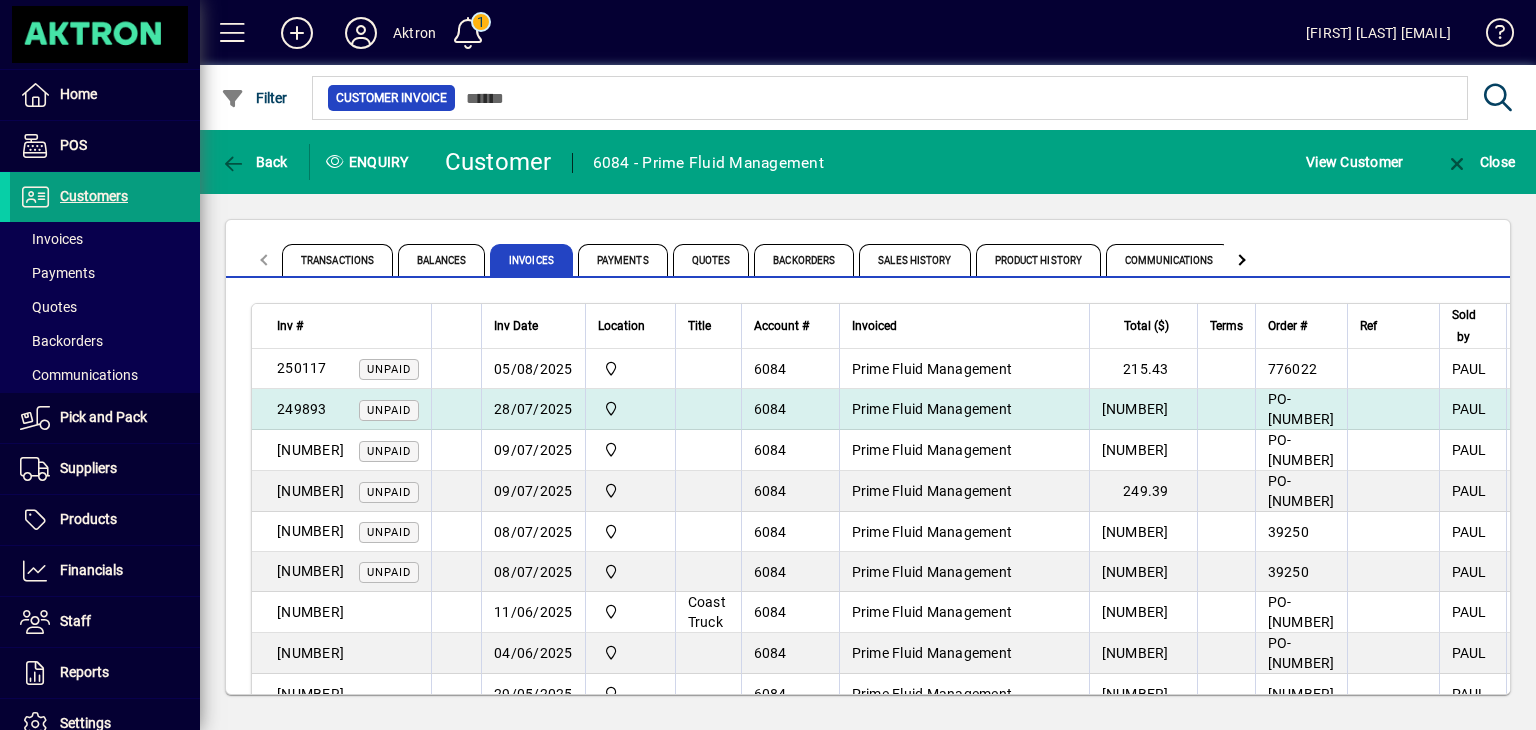 click on "Prime Fluid Management" at bounding box center (964, 409) 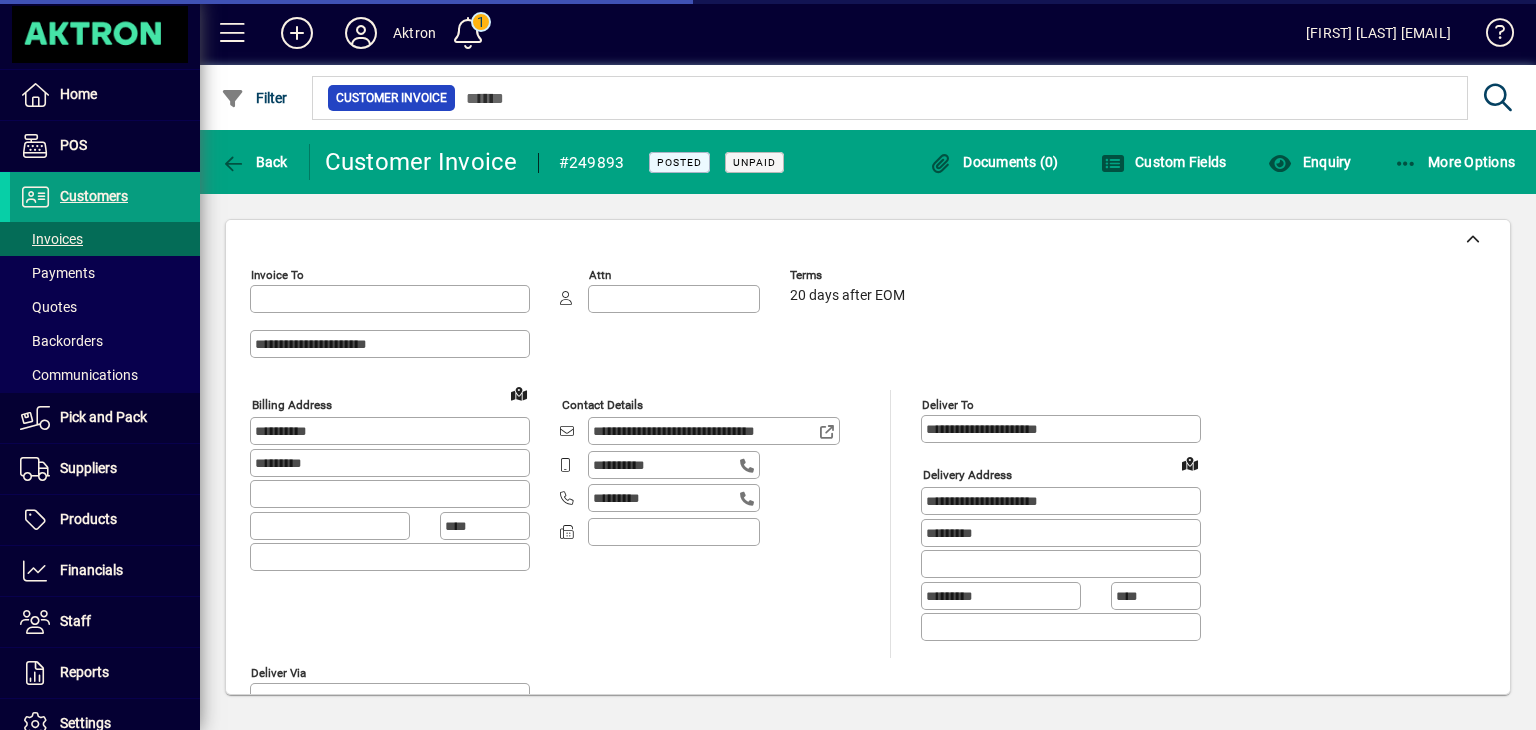 type on "**********" 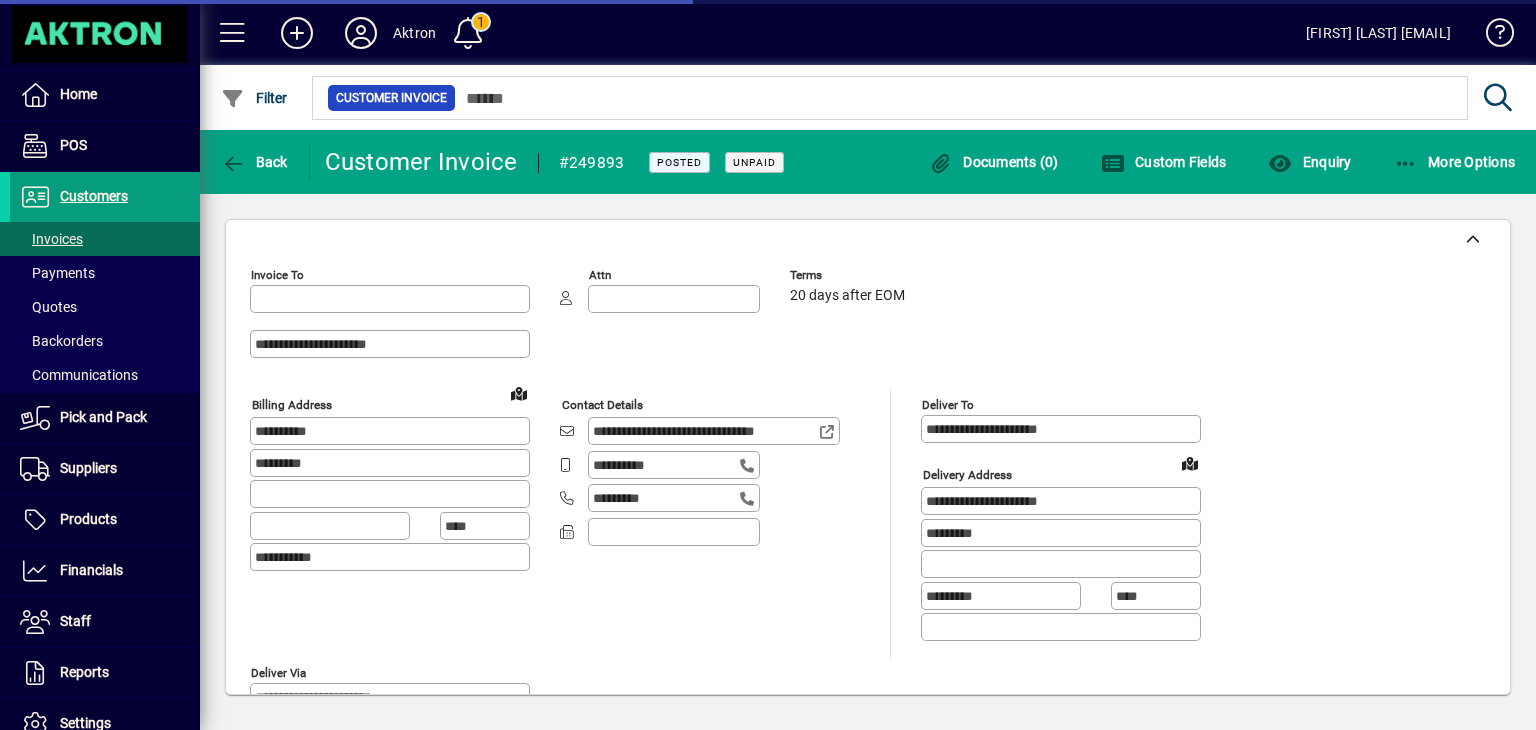 type on "**********" 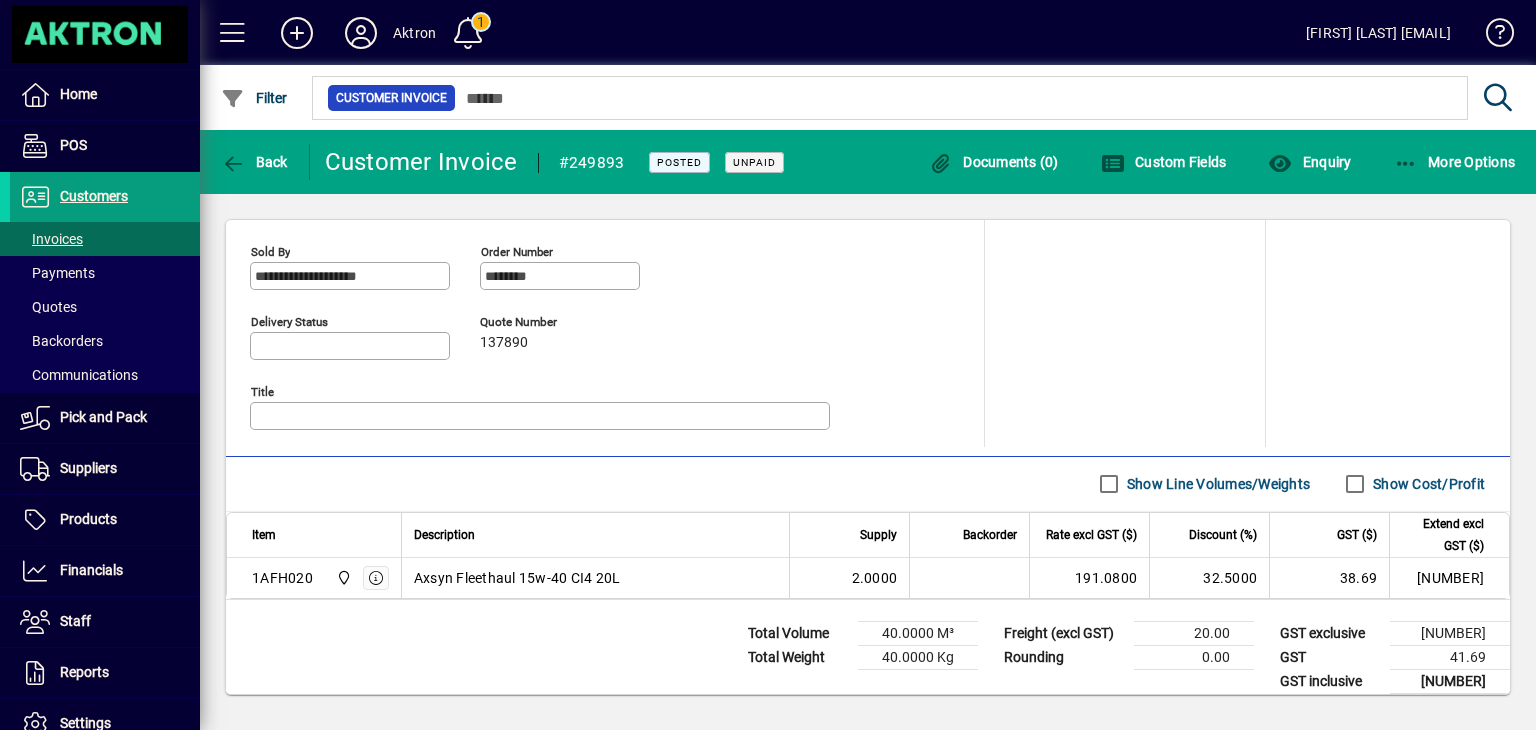 scroll, scrollTop: 904, scrollLeft: 0, axis: vertical 